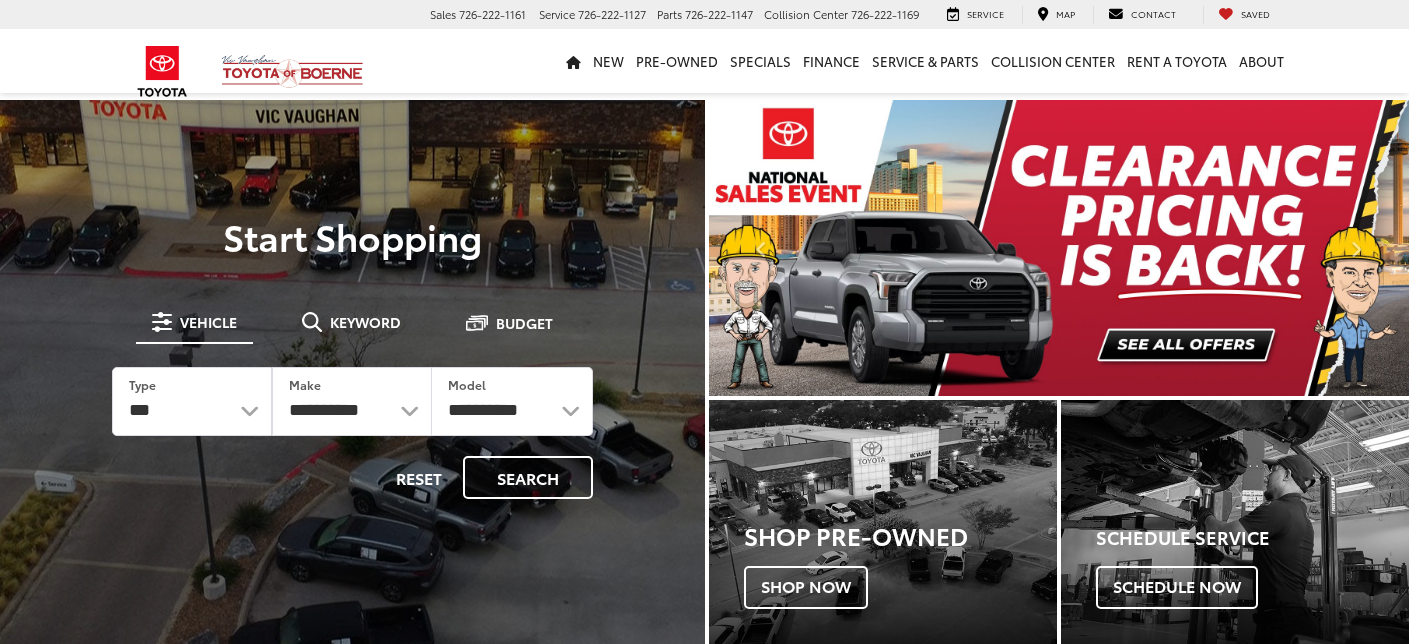 select on "******" 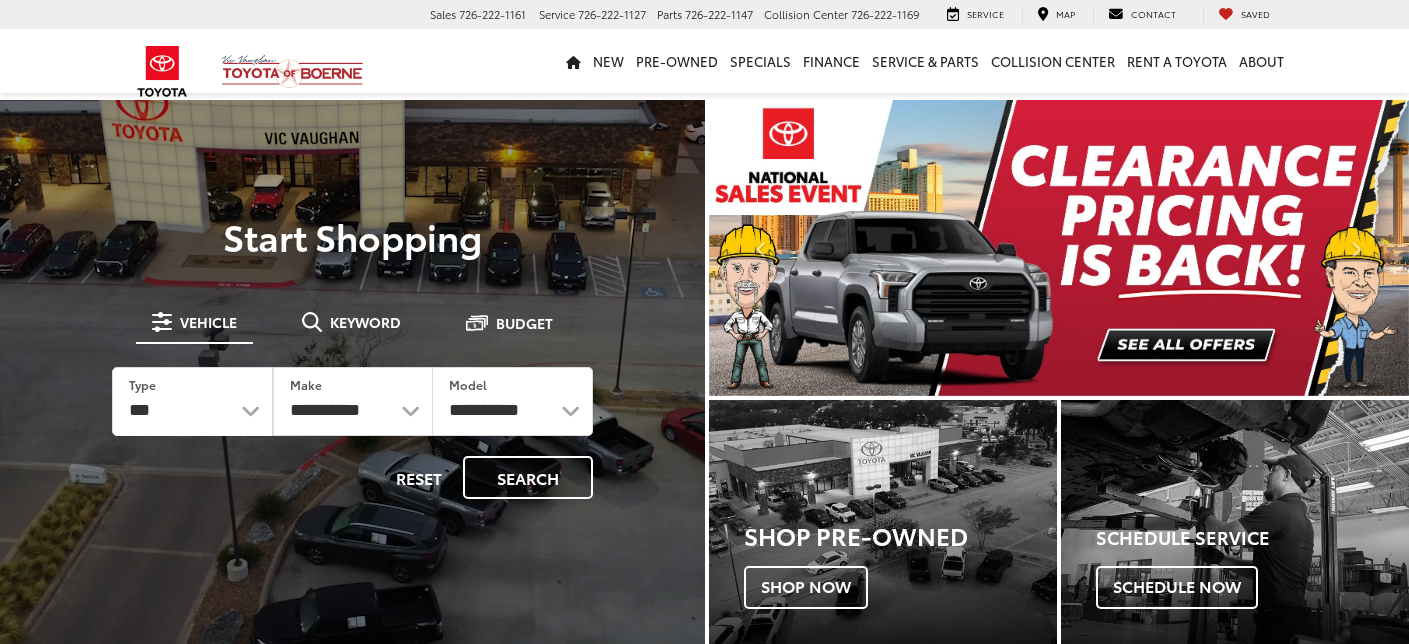 scroll, scrollTop: 0, scrollLeft: 0, axis: both 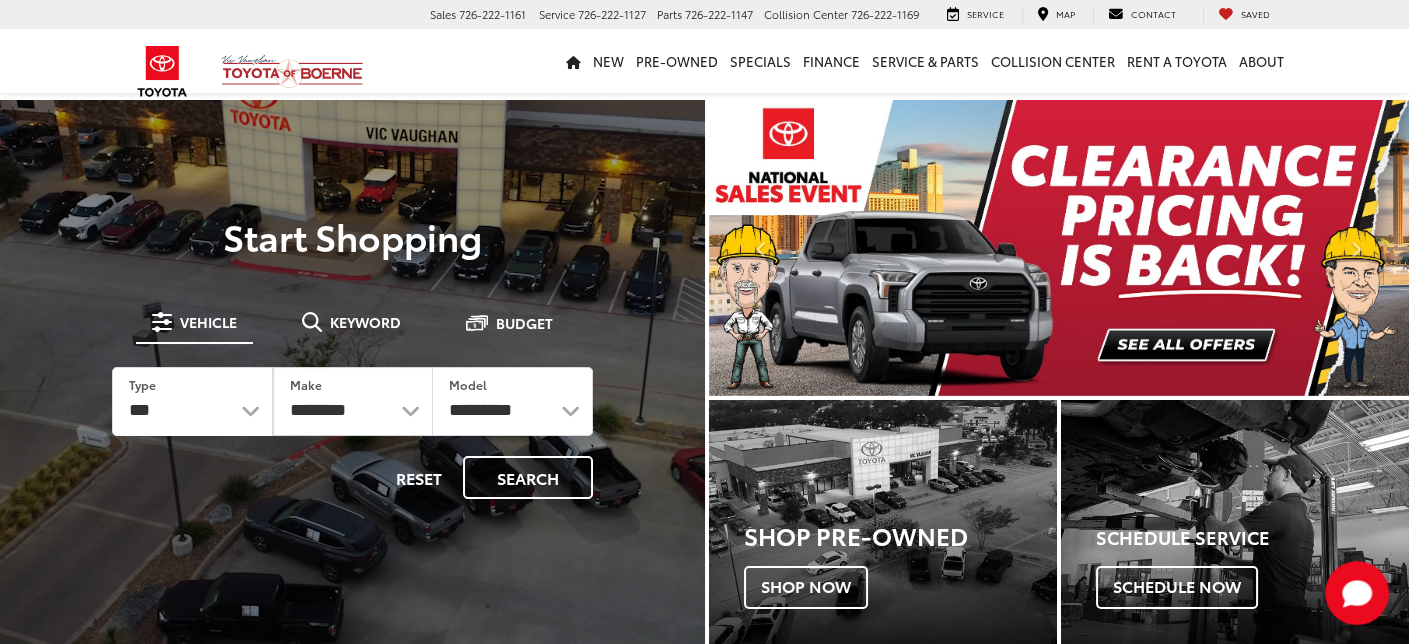 select on "******" 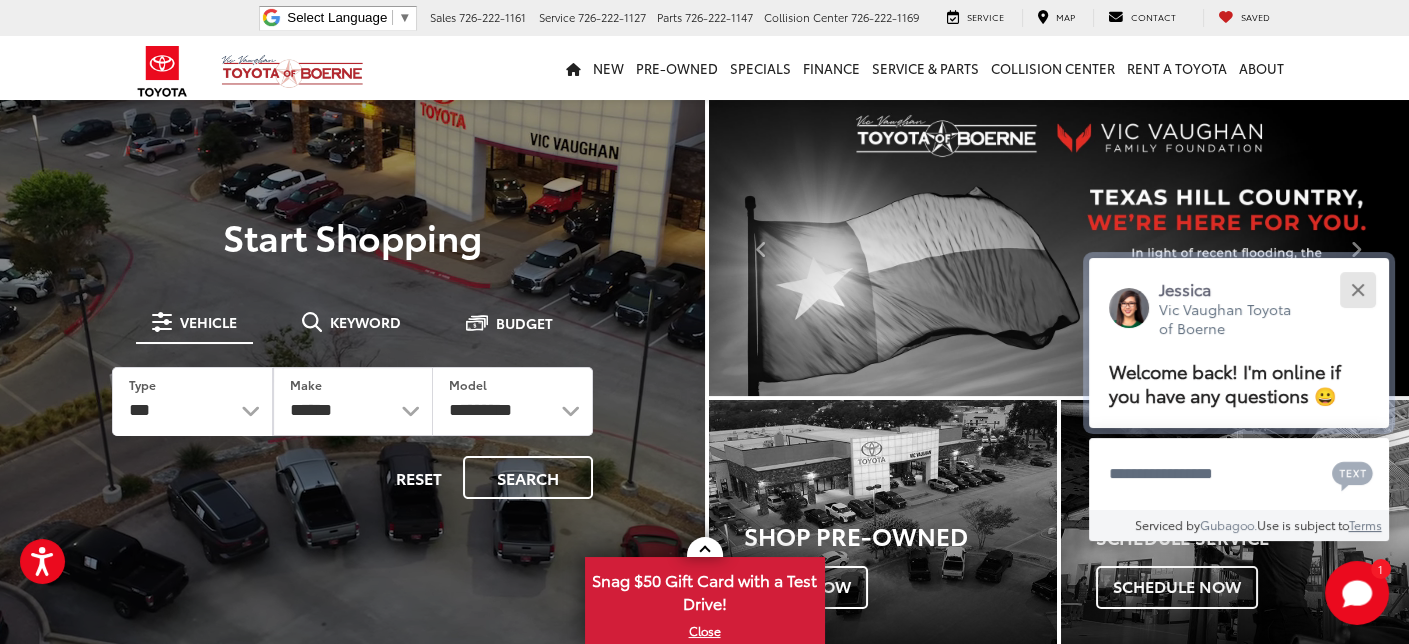 click at bounding box center [1357, 289] 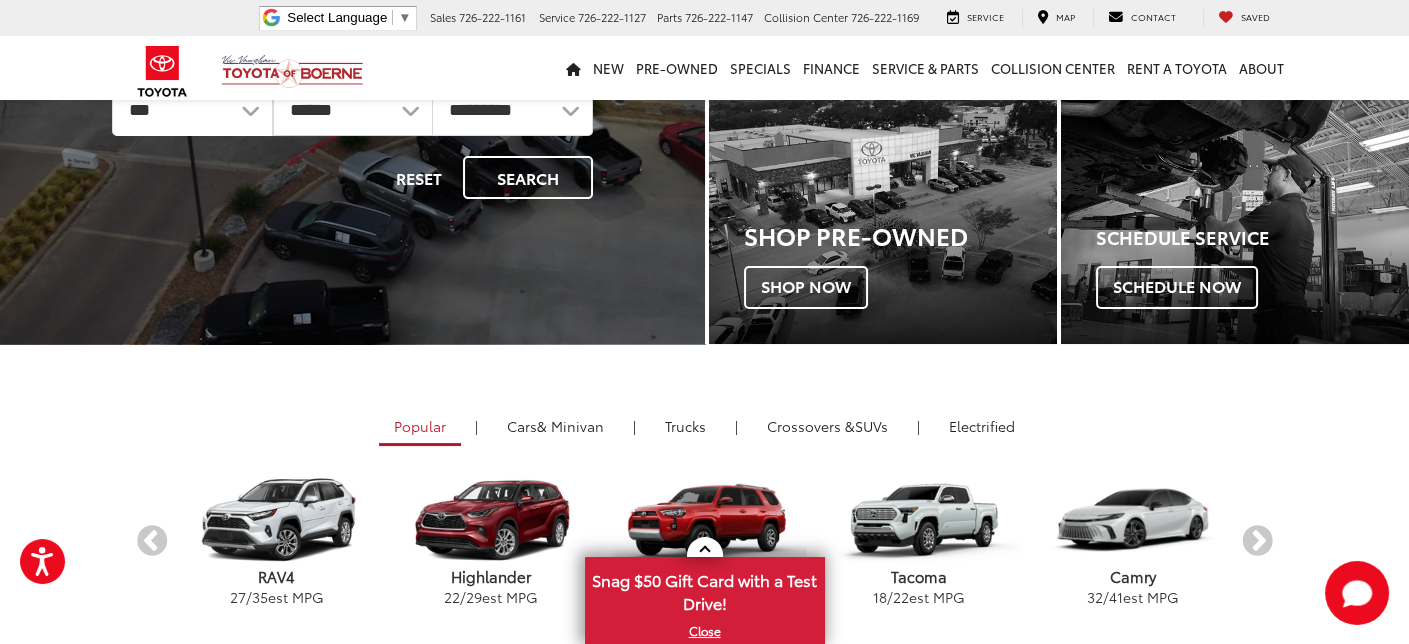scroll, scrollTop: 400, scrollLeft: 0, axis: vertical 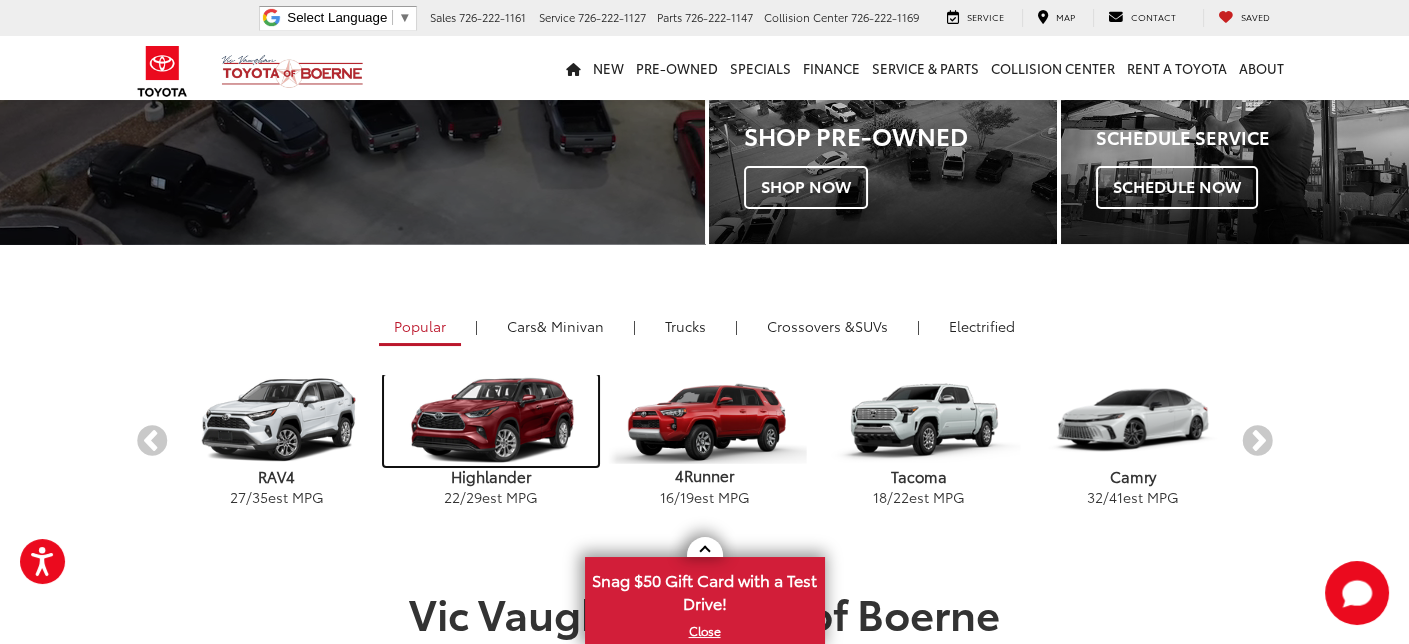 click at bounding box center [491, 420] 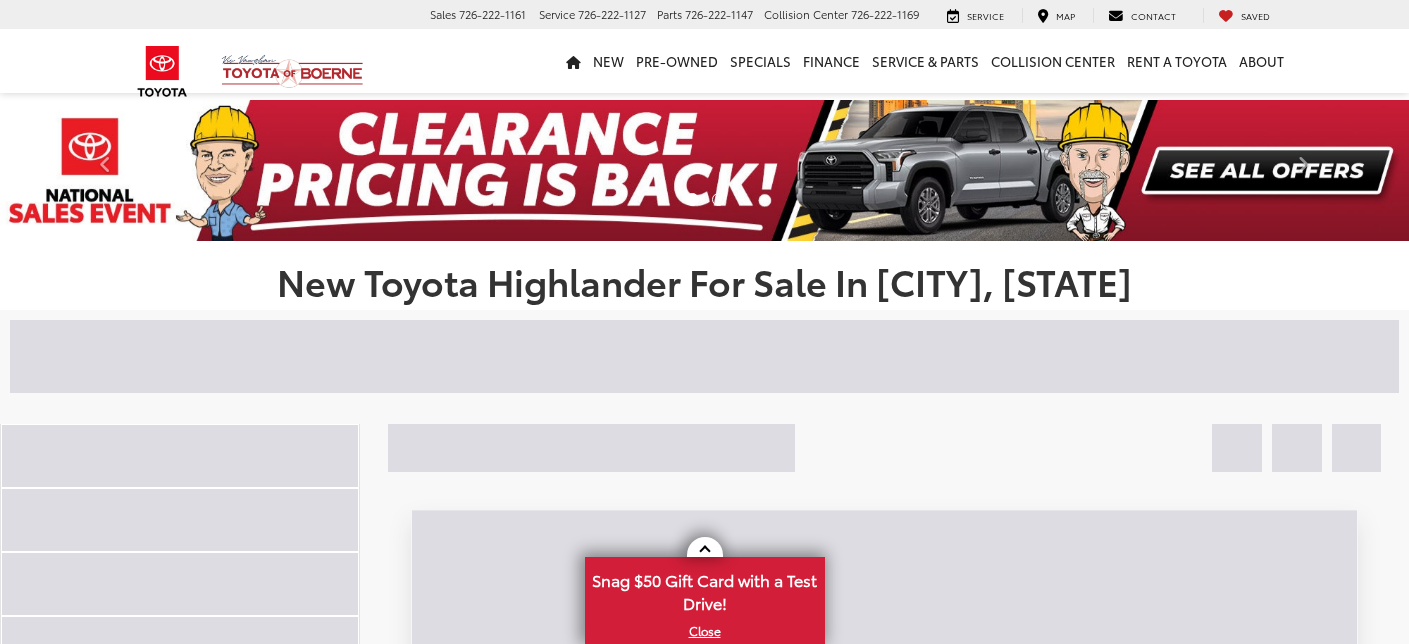scroll, scrollTop: 0, scrollLeft: 0, axis: both 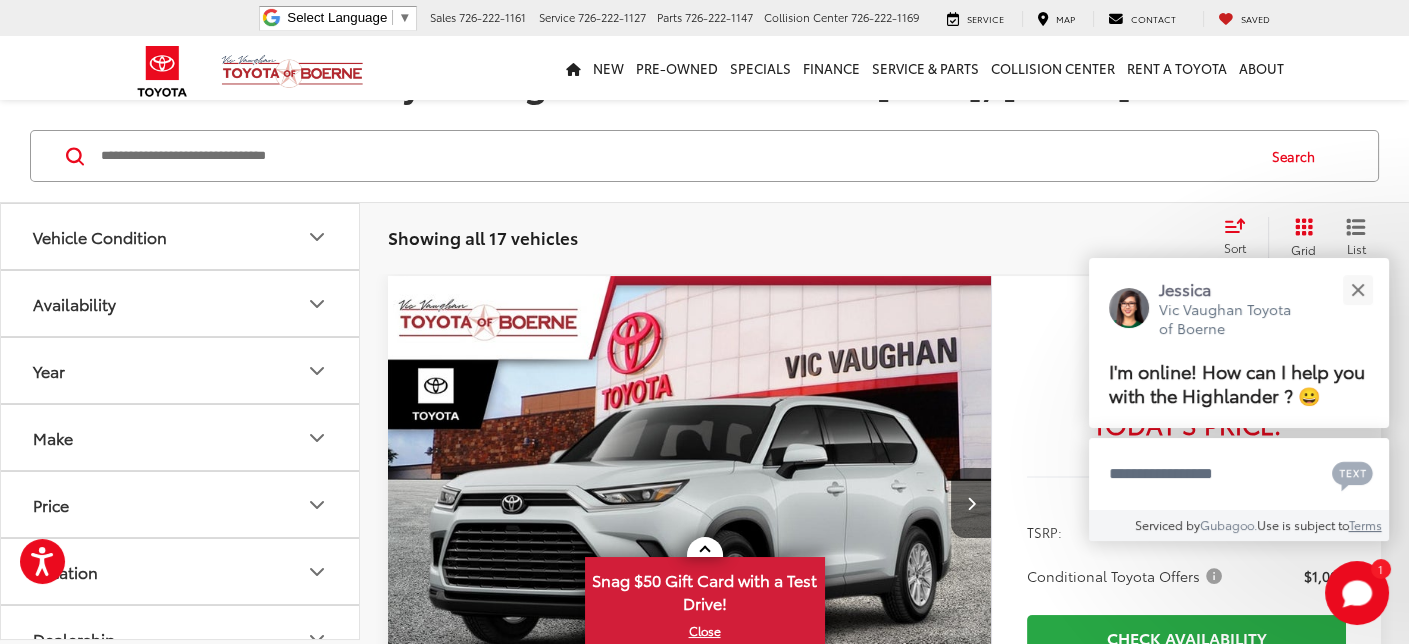 click 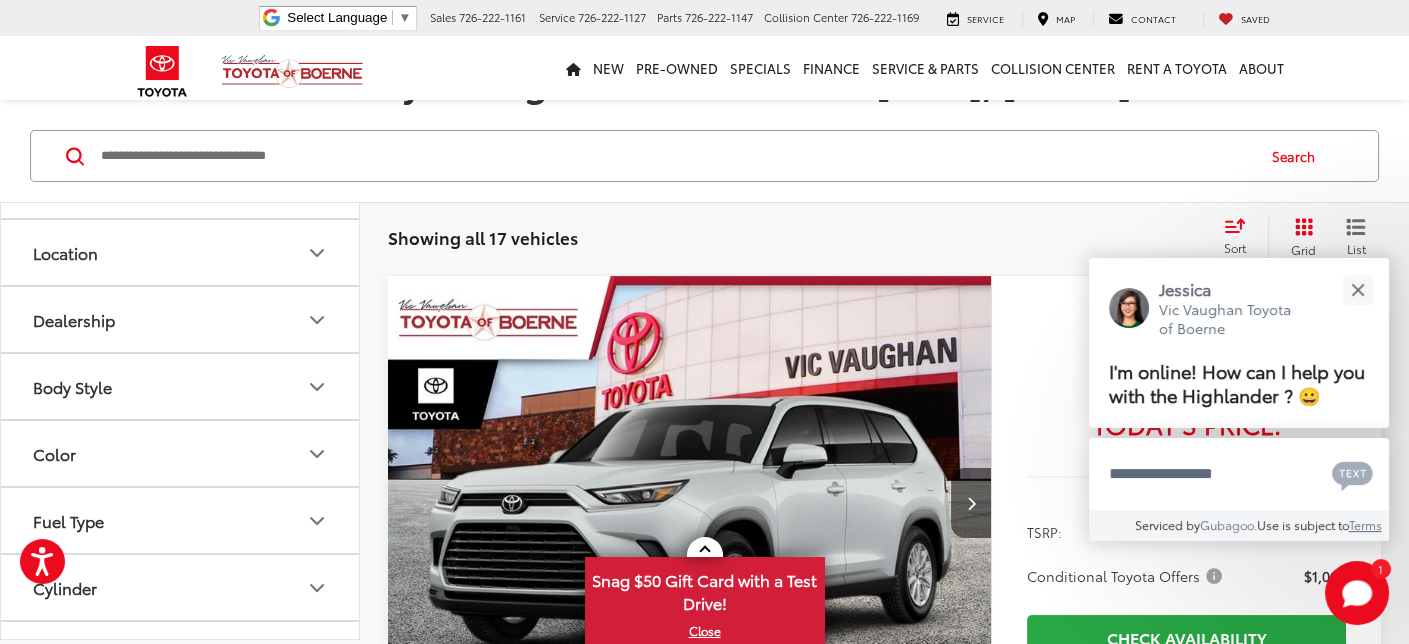 scroll, scrollTop: 200, scrollLeft: 0, axis: vertical 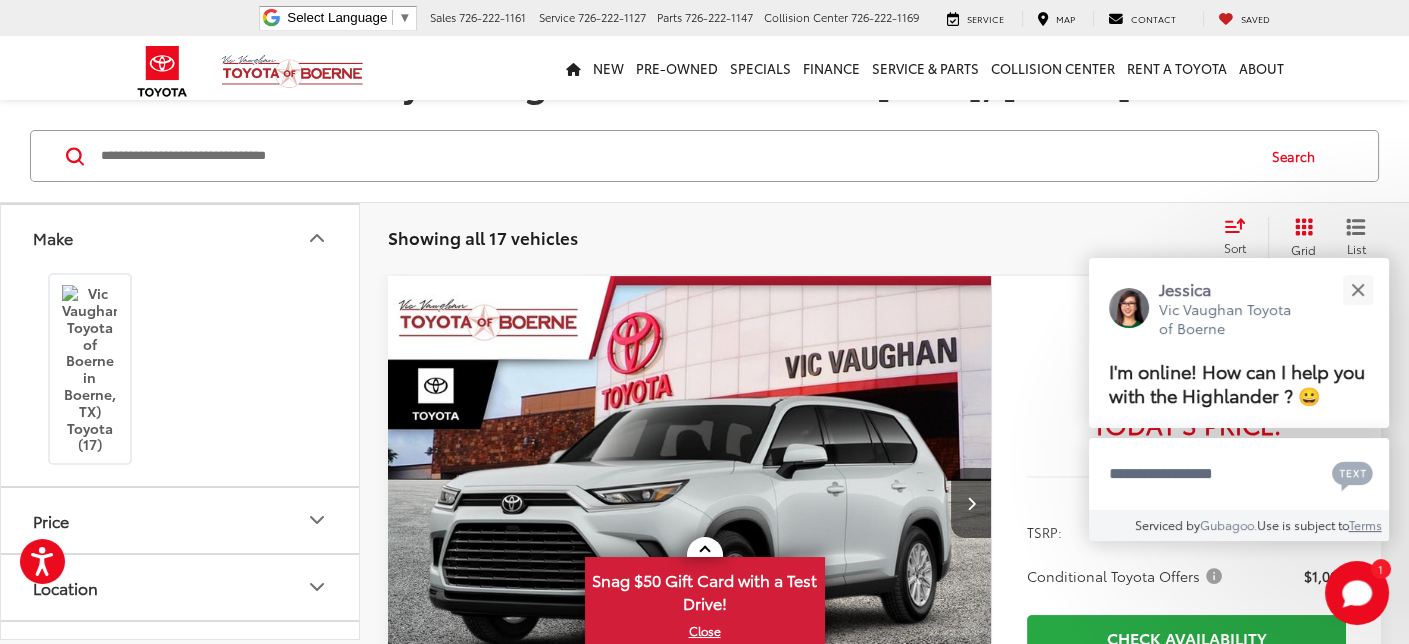 click 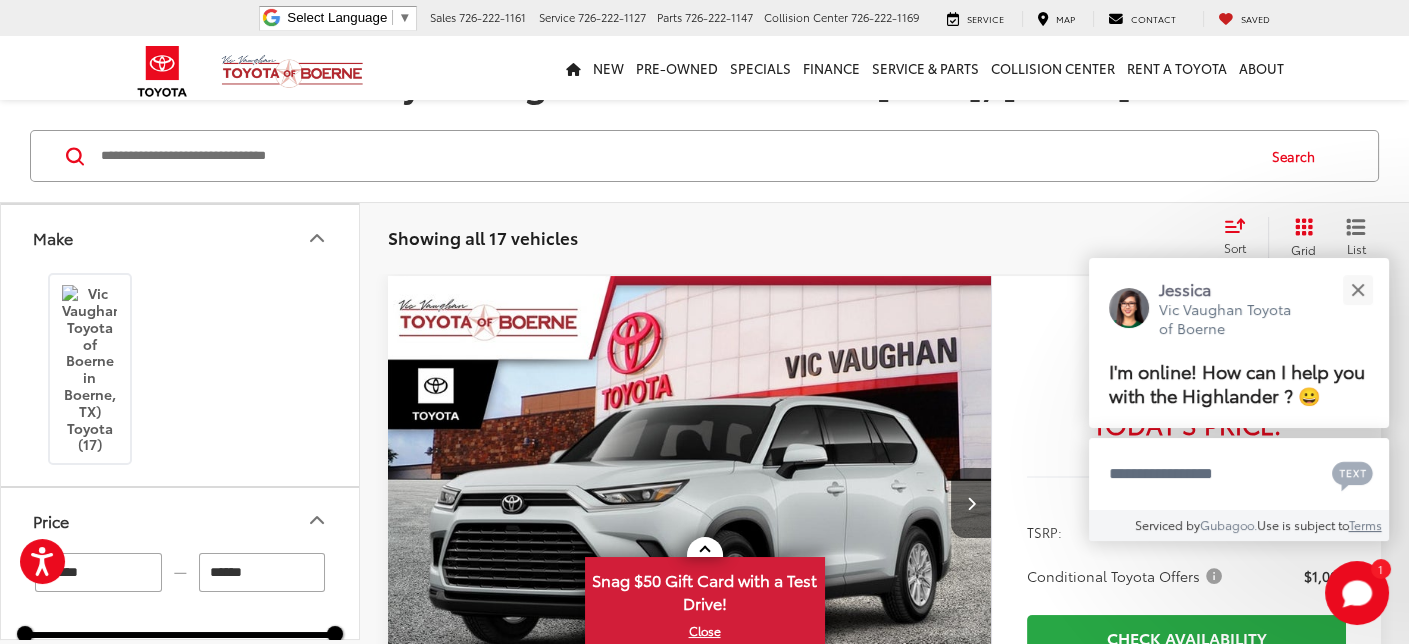 scroll, scrollTop: 0, scrollLeft: 0, axis: both 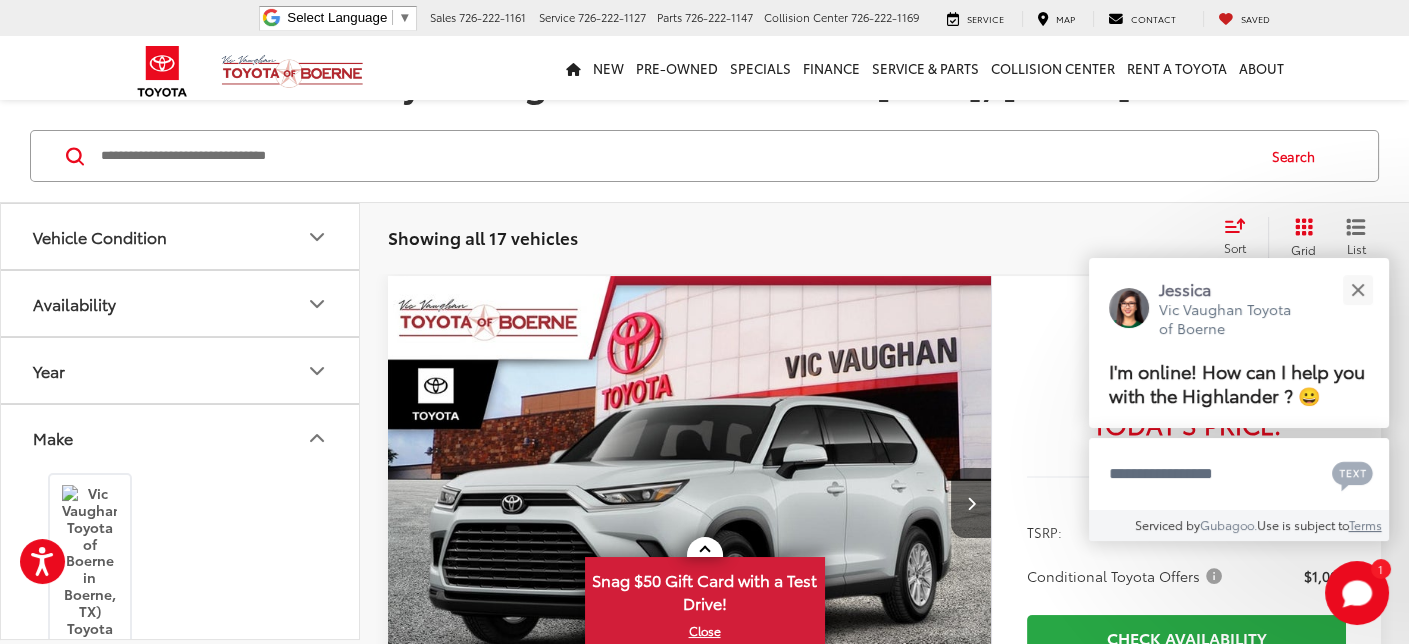 click 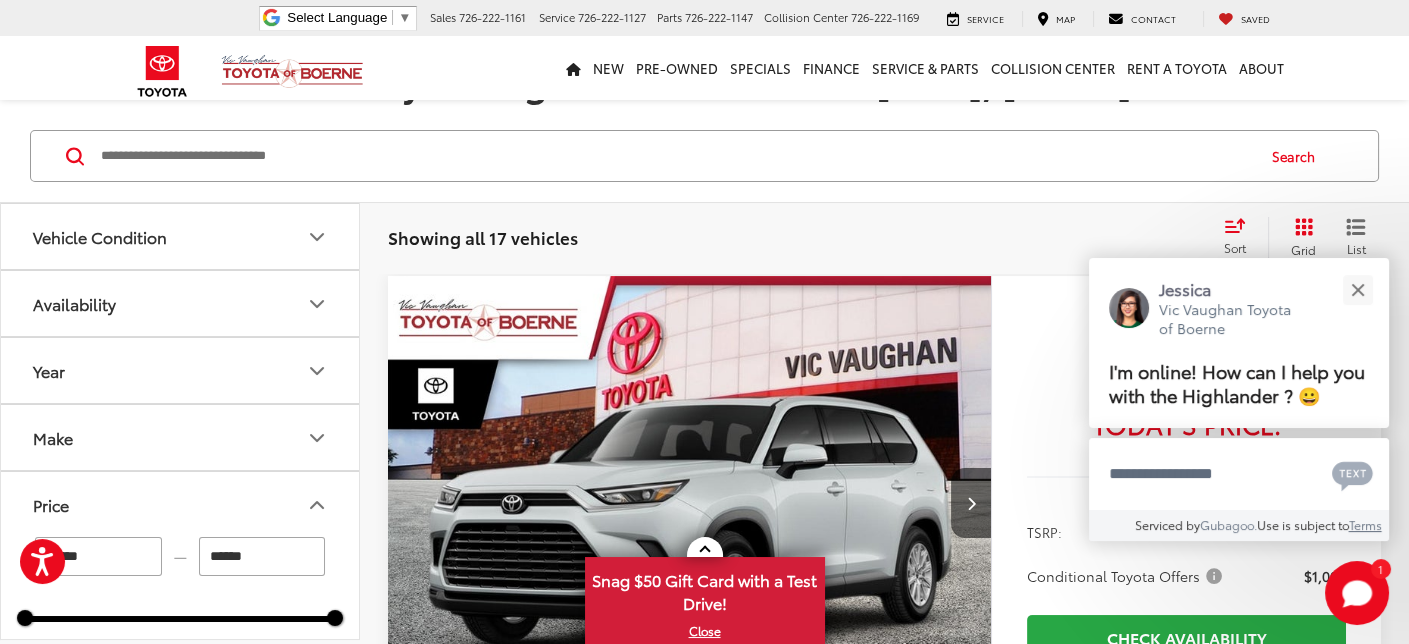 click 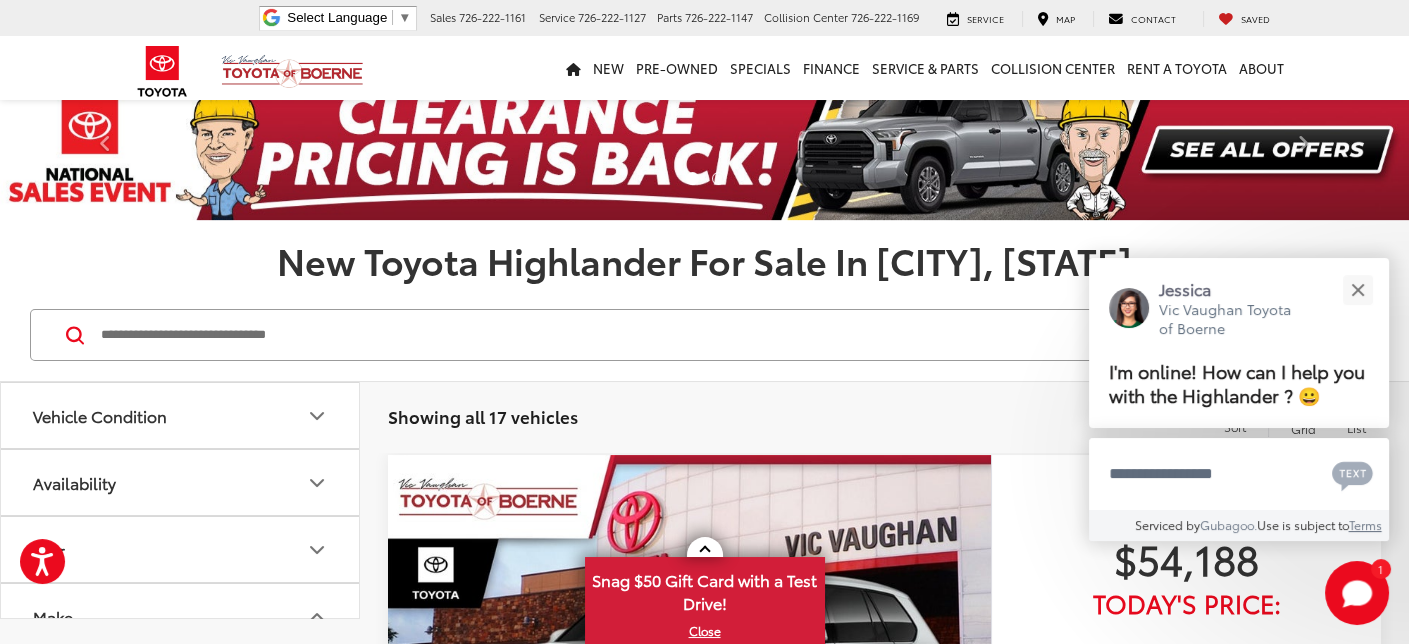 scroll, scrollTop: 0, scrollLeft: 0, axis: both 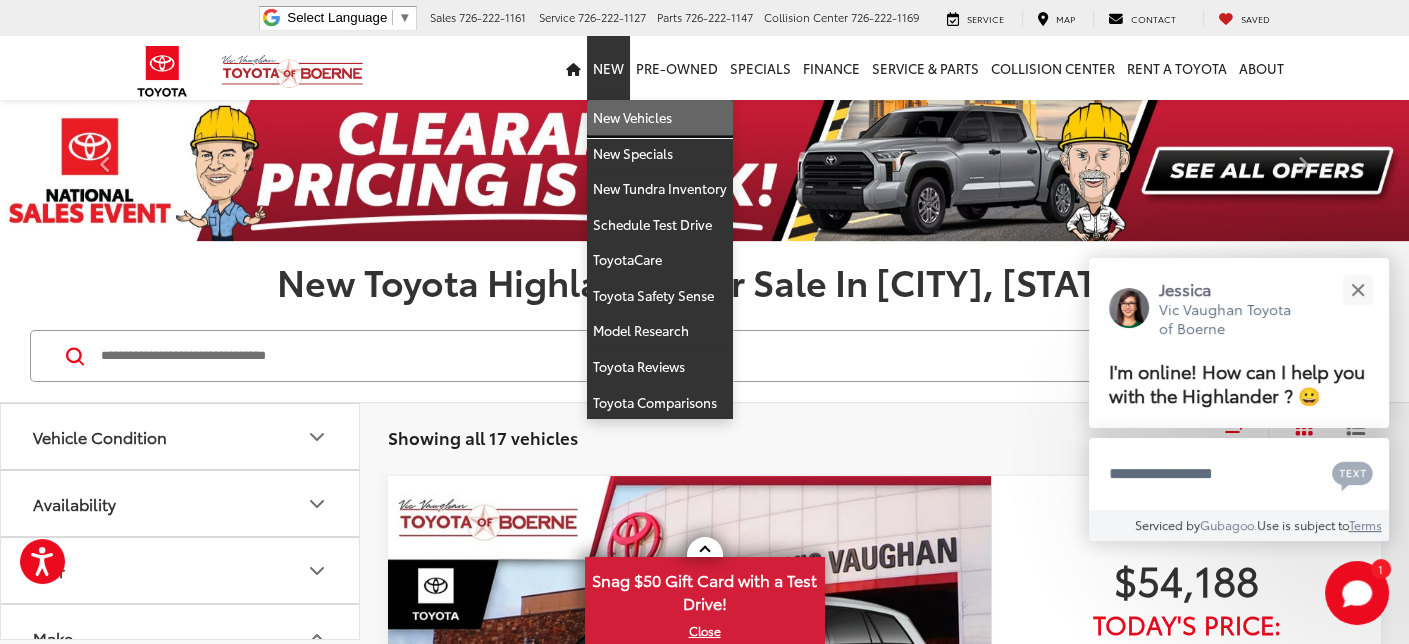 click on "New Vehicles" at bounding box center (660, 118) 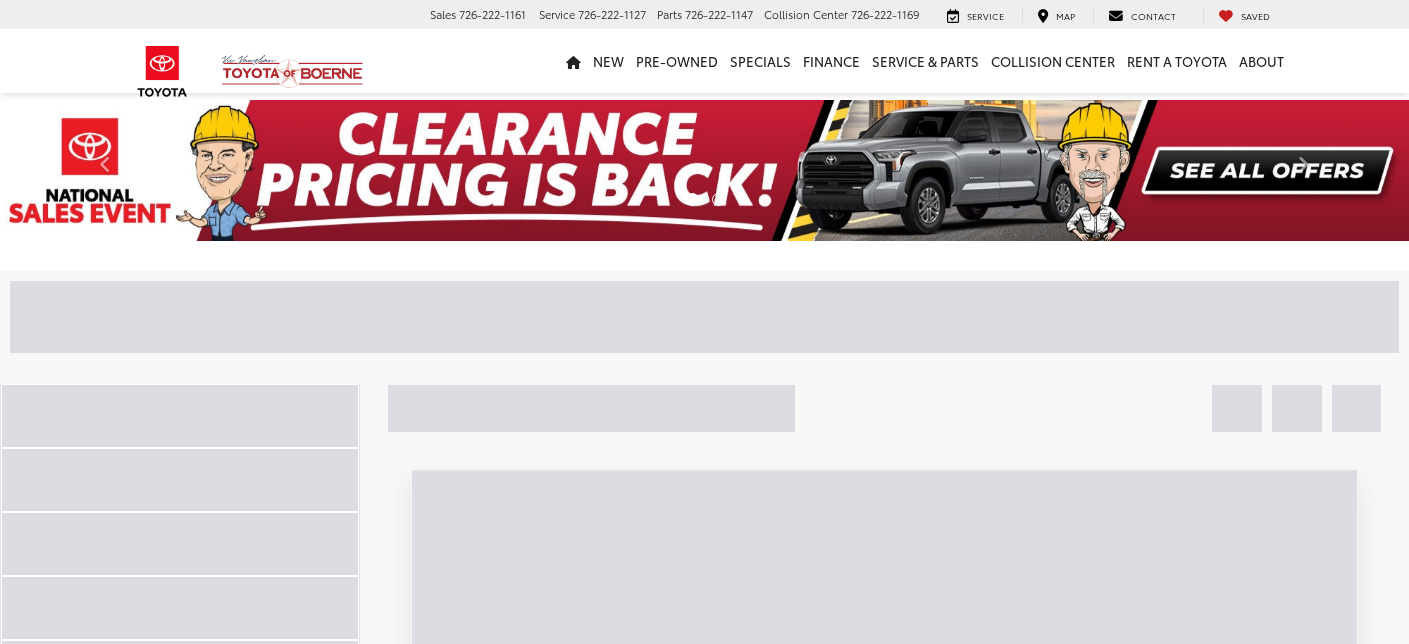 scroll, scrollTop: 0, scrollLeft: 0, axis: both 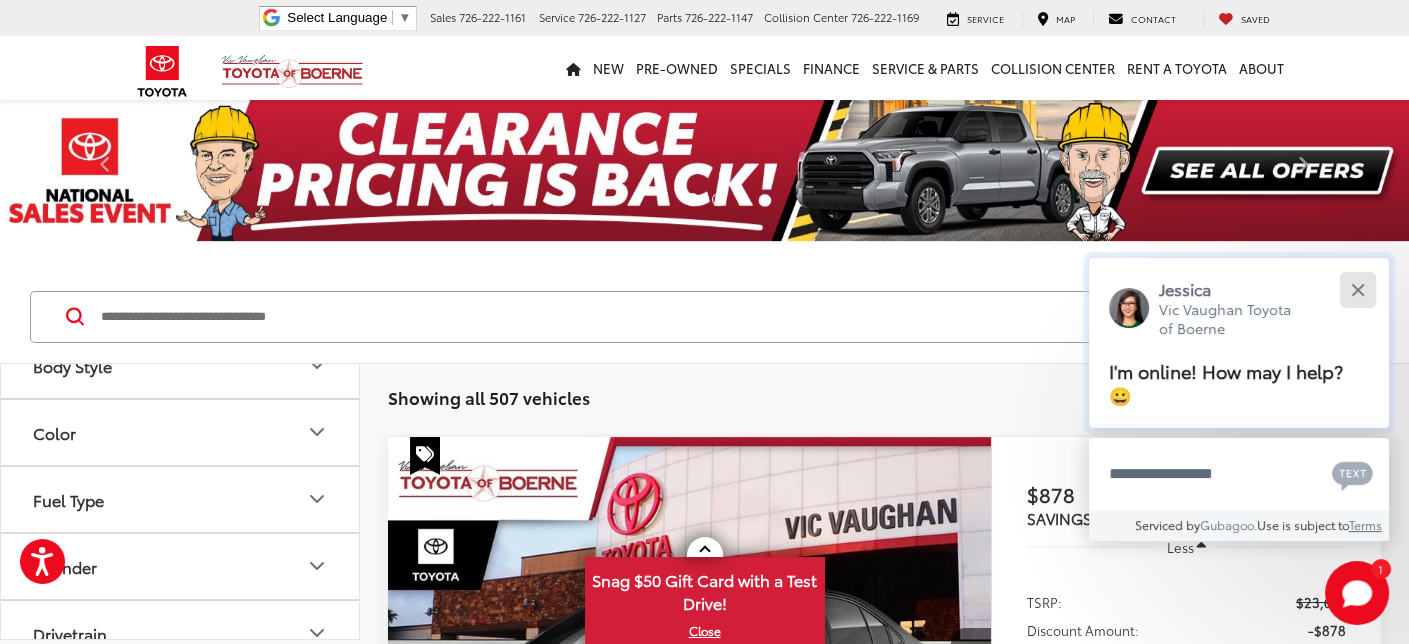 click at bounding box center (1357, 289) 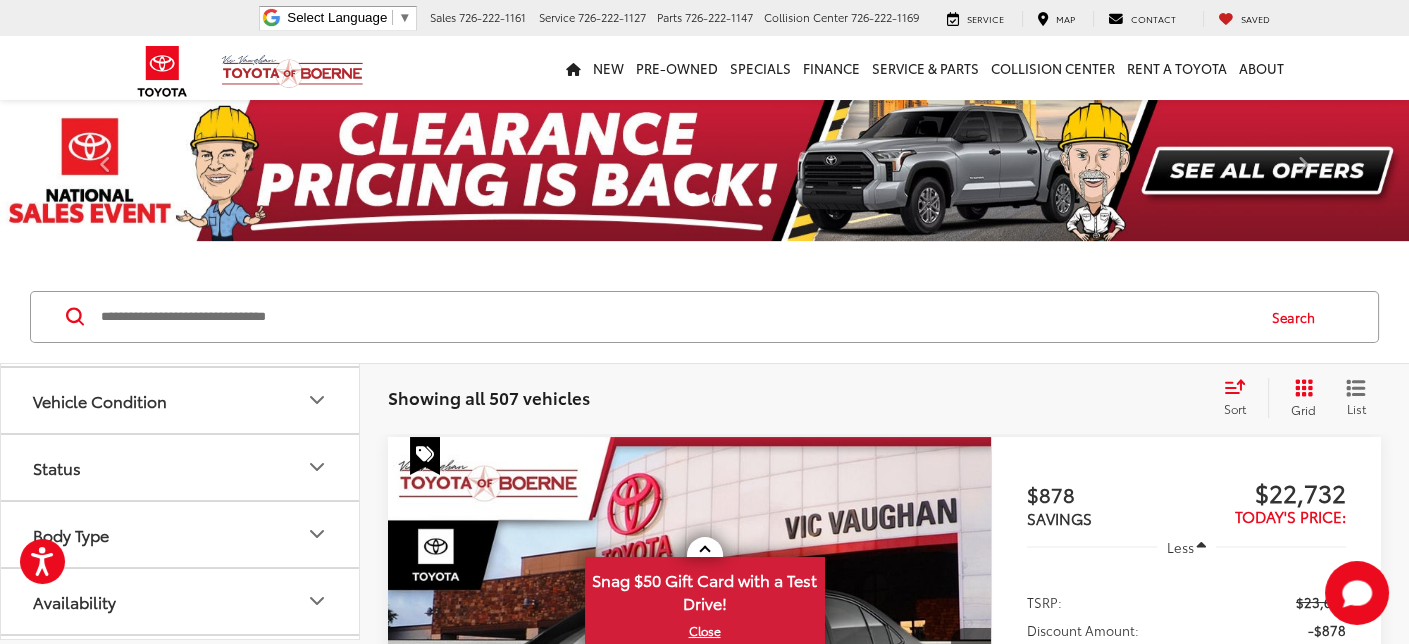 scroll, scrollTop: 654, scrollLeft: 0, axis: vertical 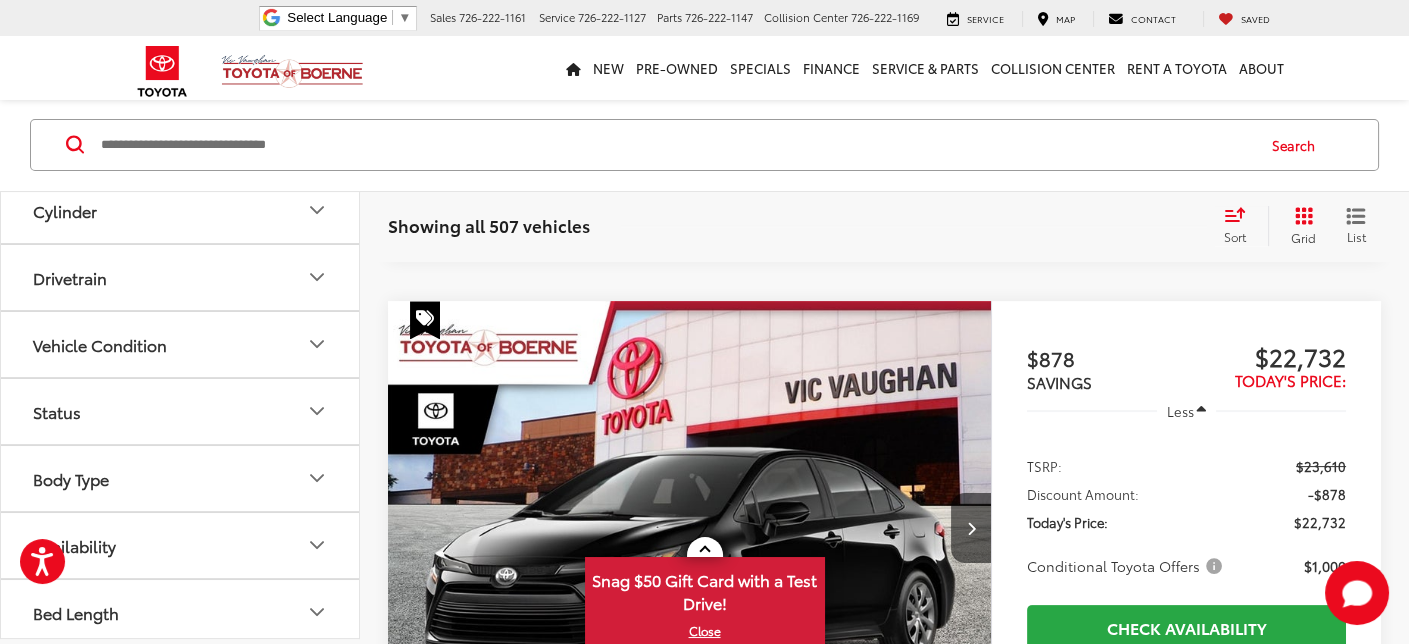 click at bounding box center (676, 145) 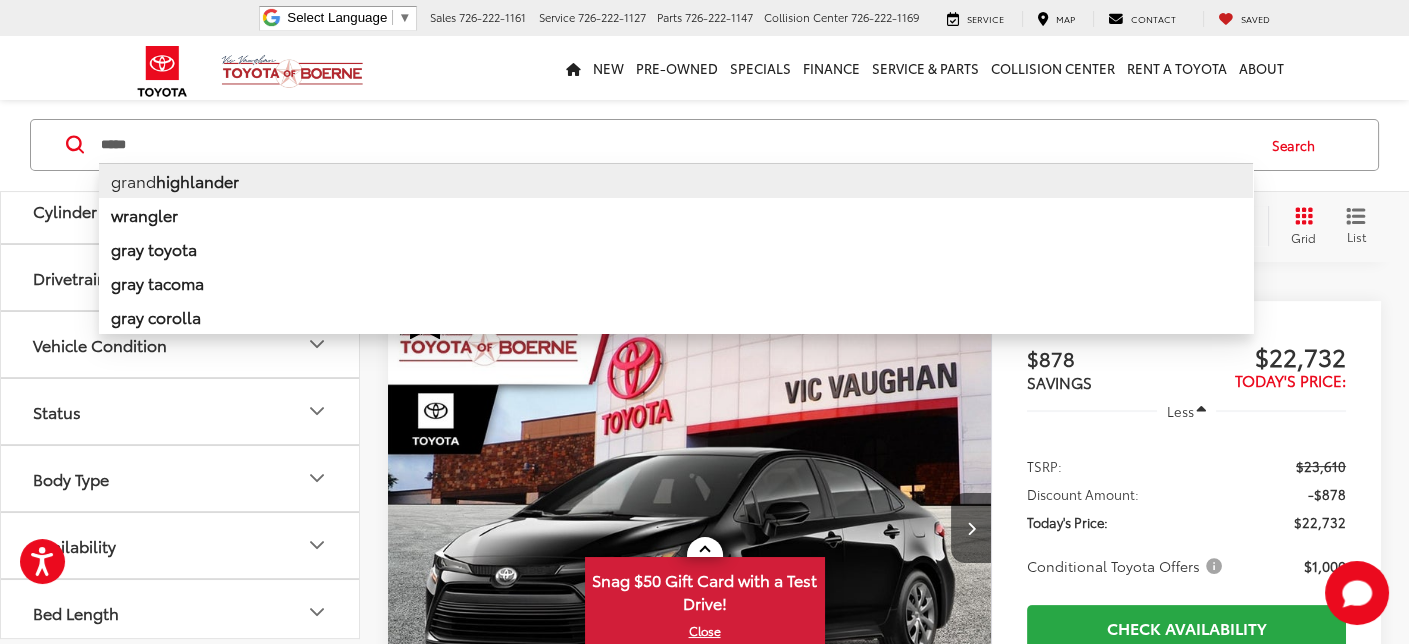 click on "grand  highlander" at bounding box center [676, 180] 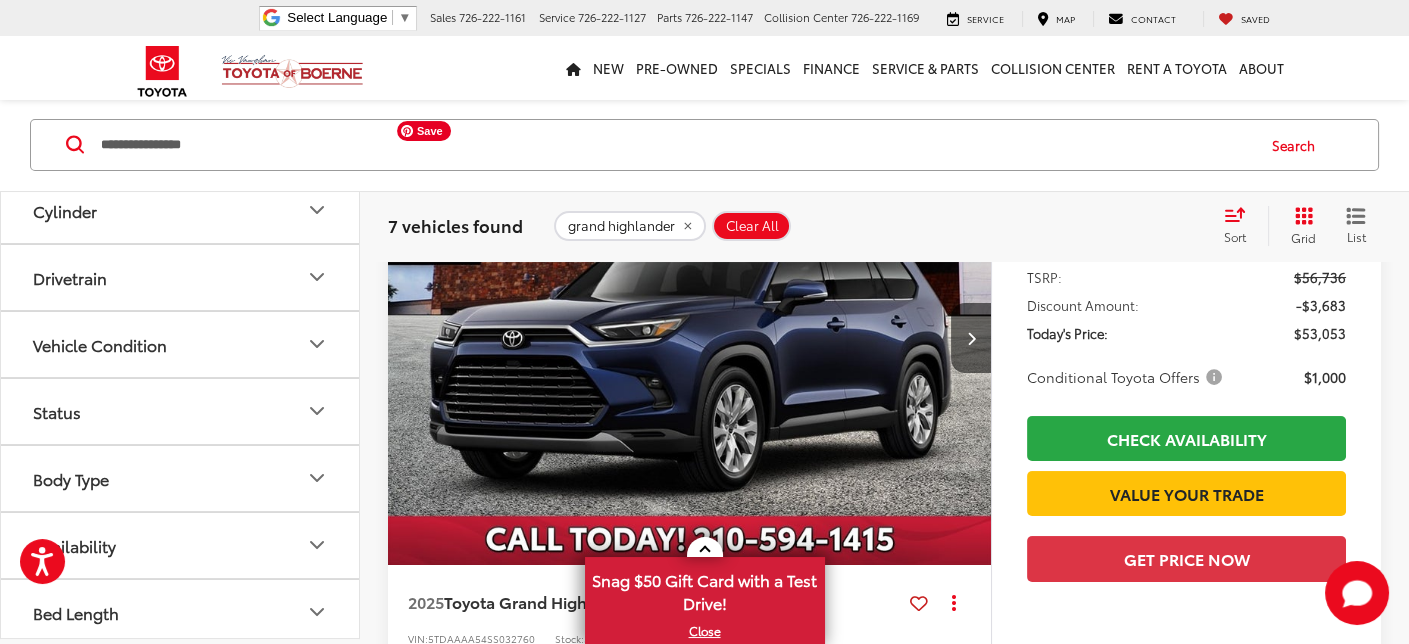 scroll, scrollTop: 171, scrollLeft: 0, axis: vertical 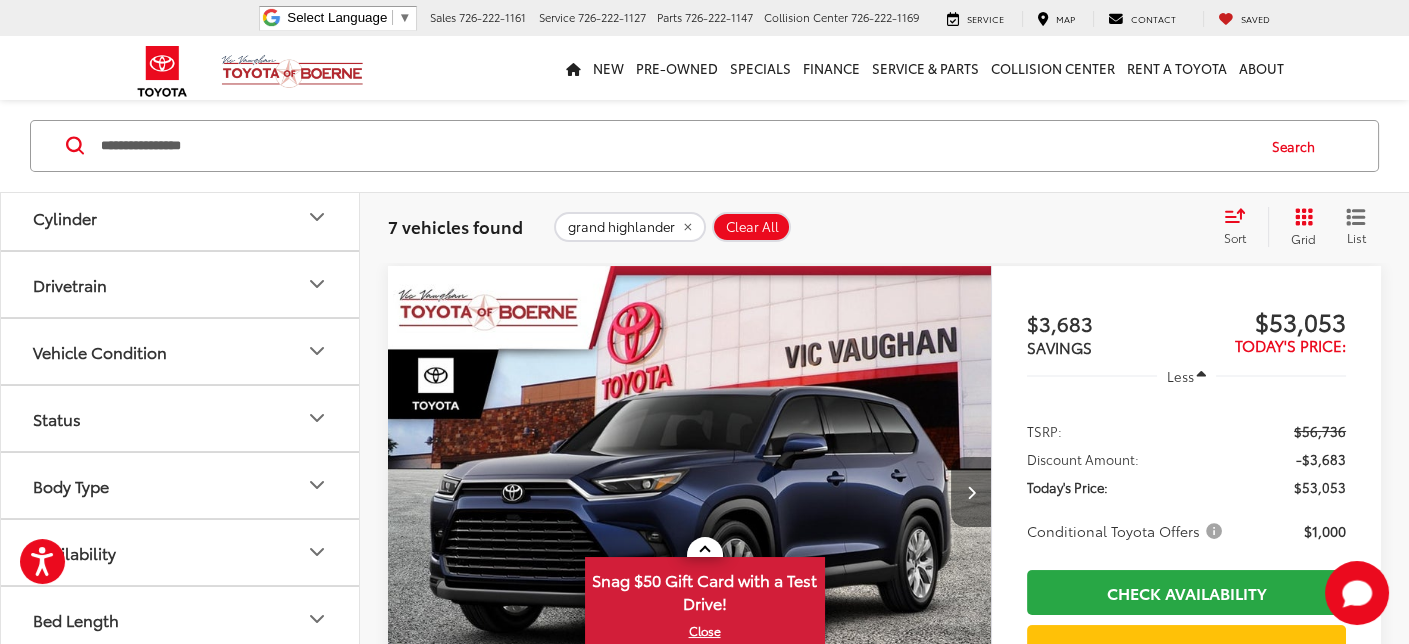 click at bounding box center (970, 492) 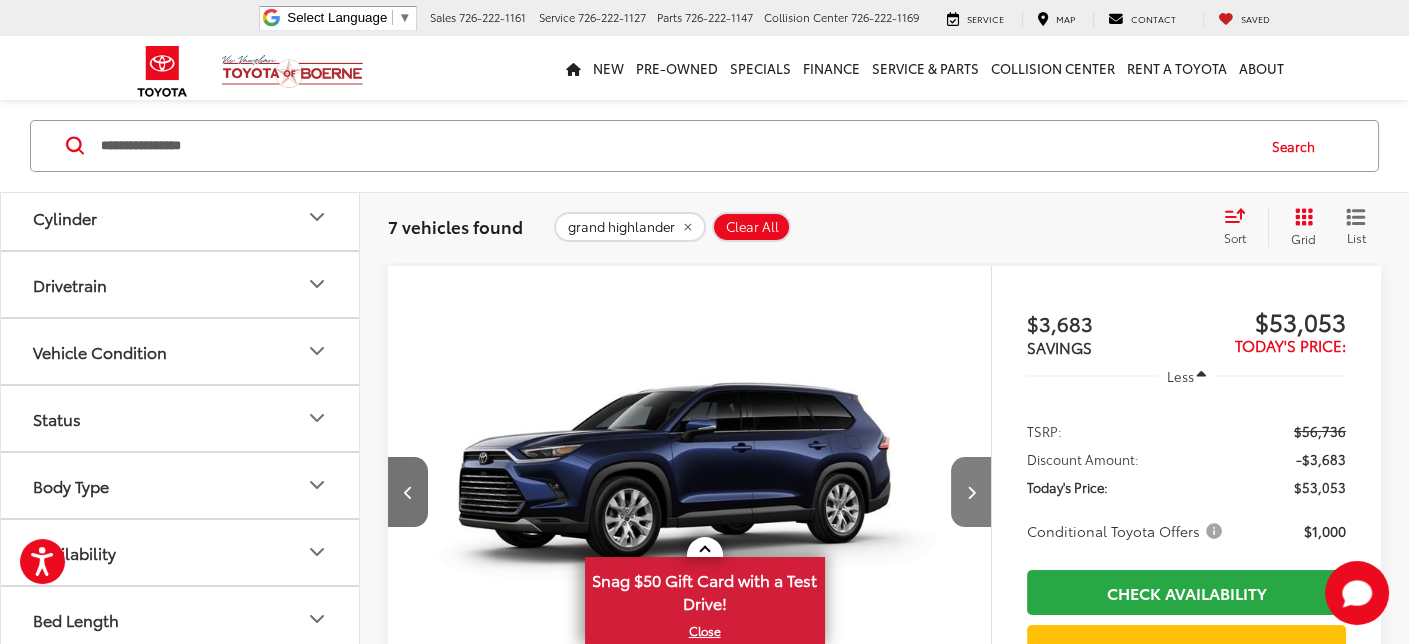 click at bounding box center (970, 492) 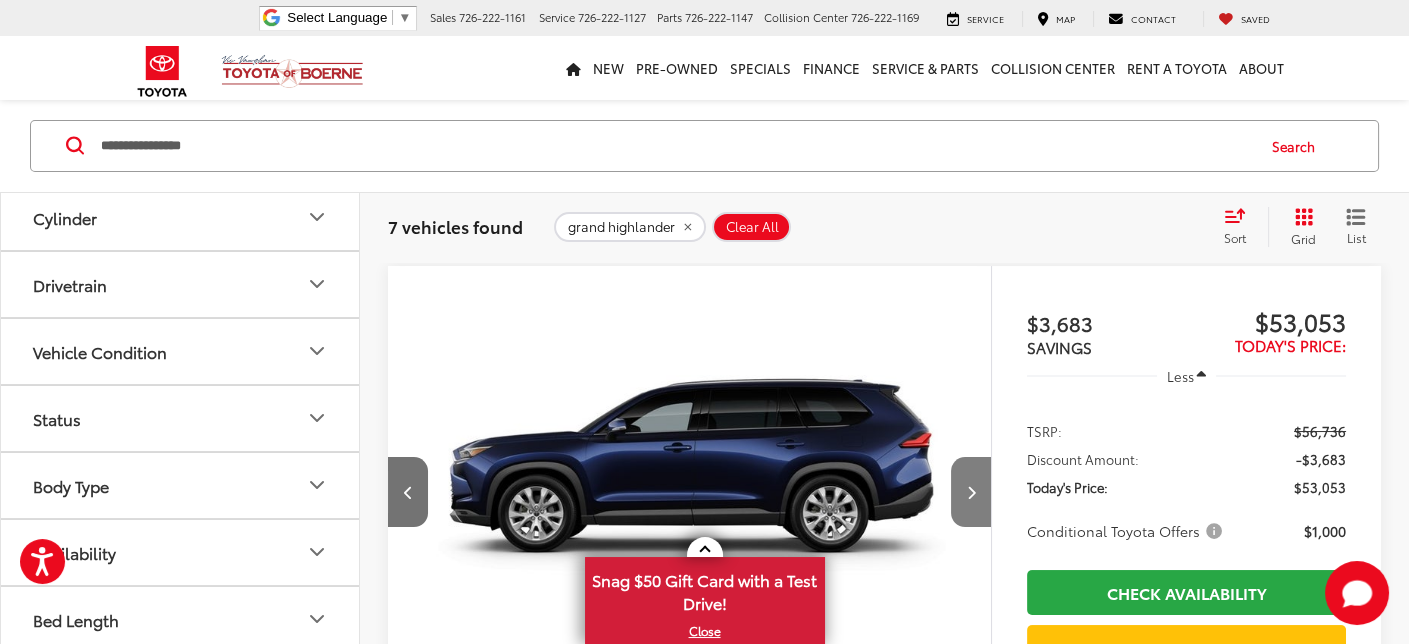 click at bounding box center (970, 492) 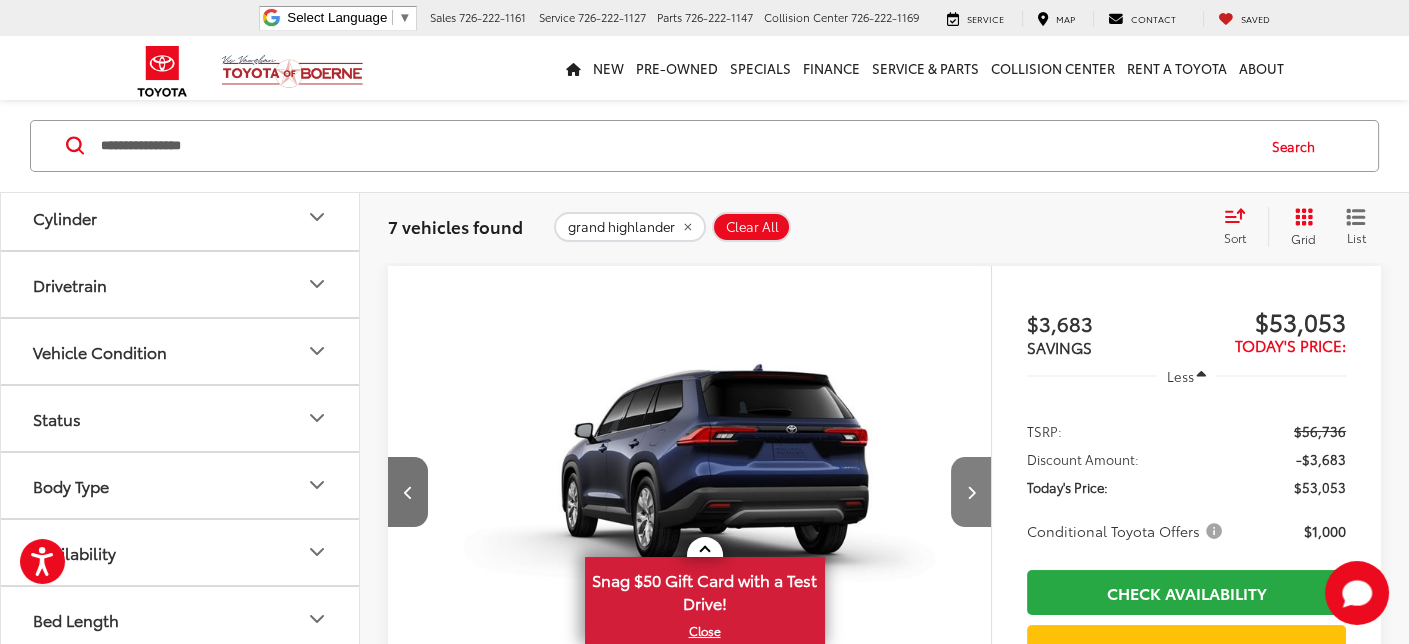 click at bounding box center [970, 492] 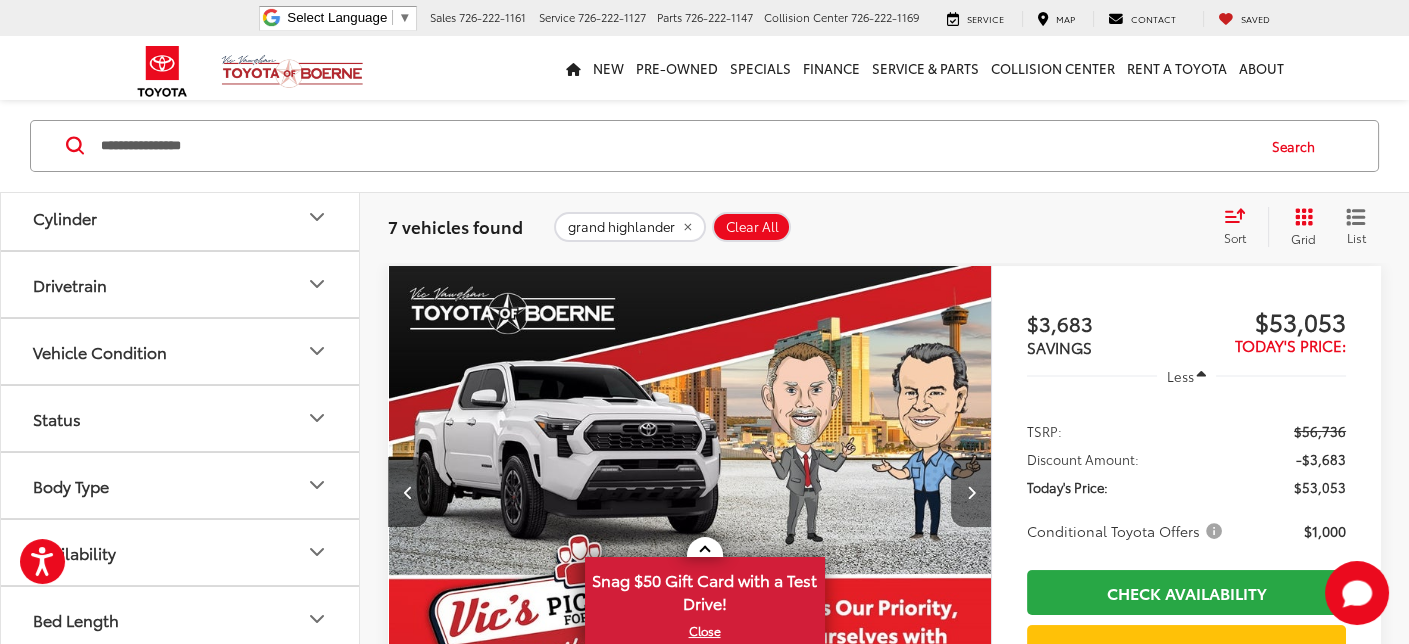 scroll, scrollTop: 0, scrollLeft: 2423, axis: horizontal 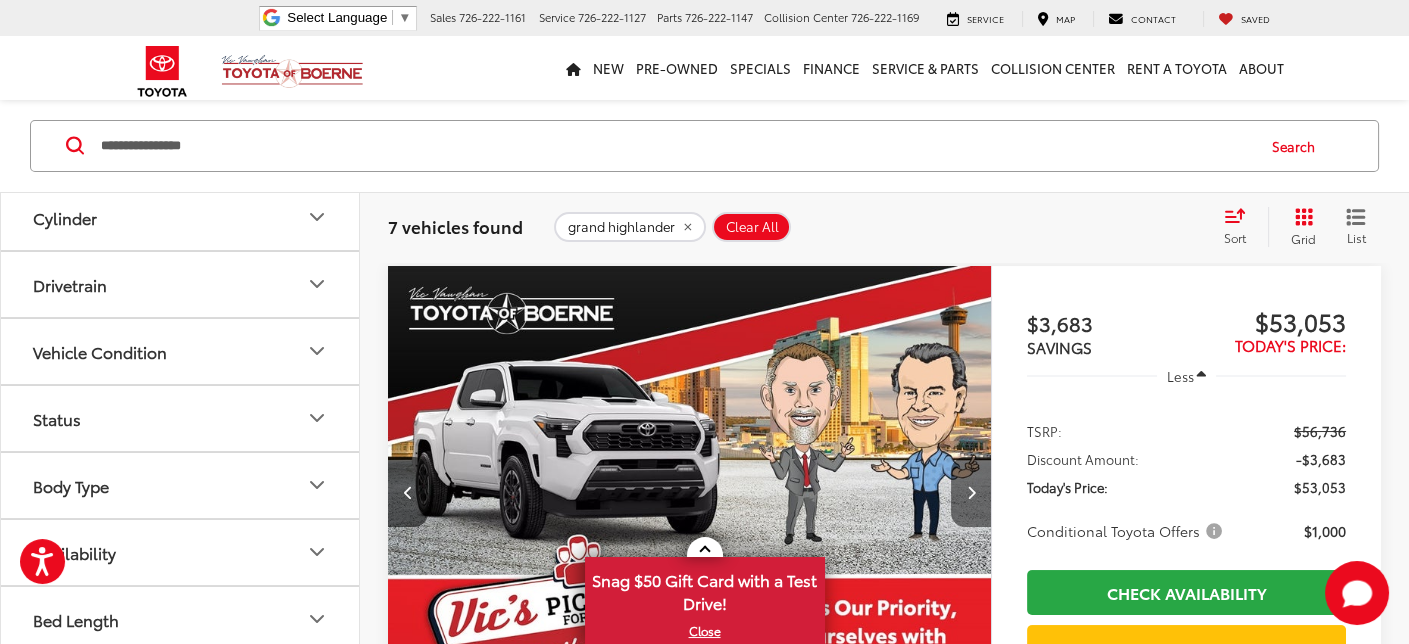 click at bounding box center [971, 492] 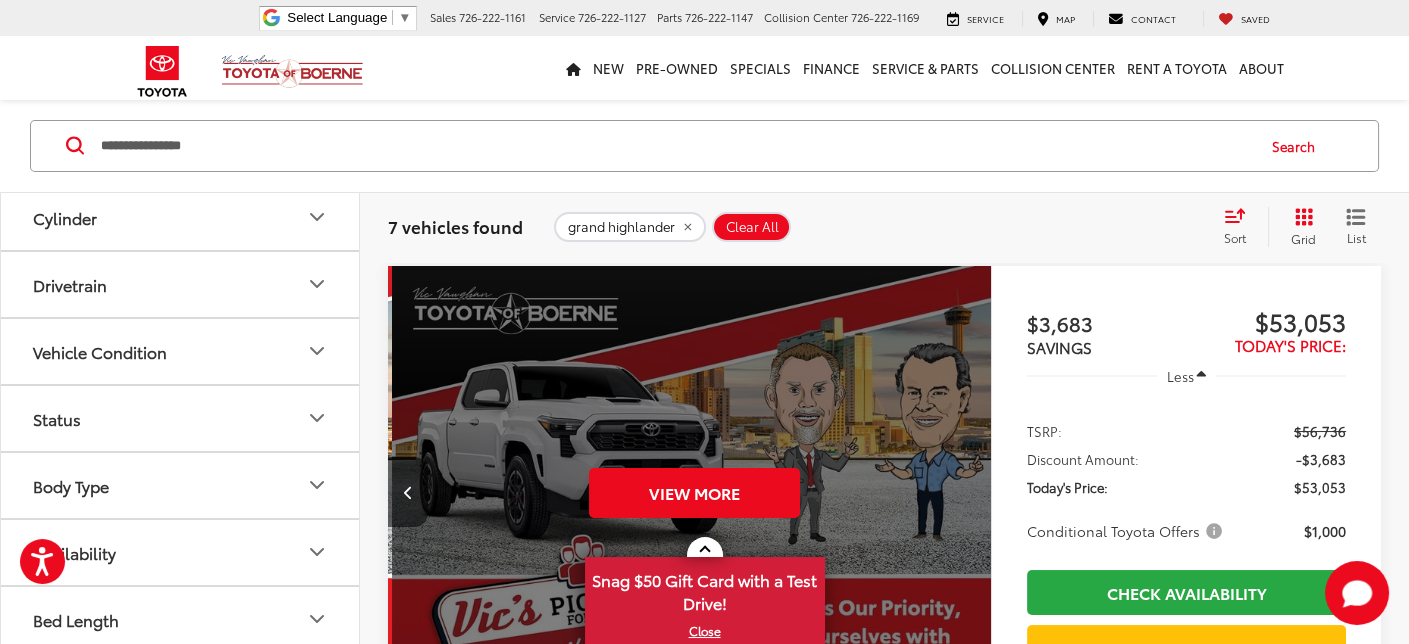scroll, scrollTop: 0, scrollLeft: 3028, axis: horizontal 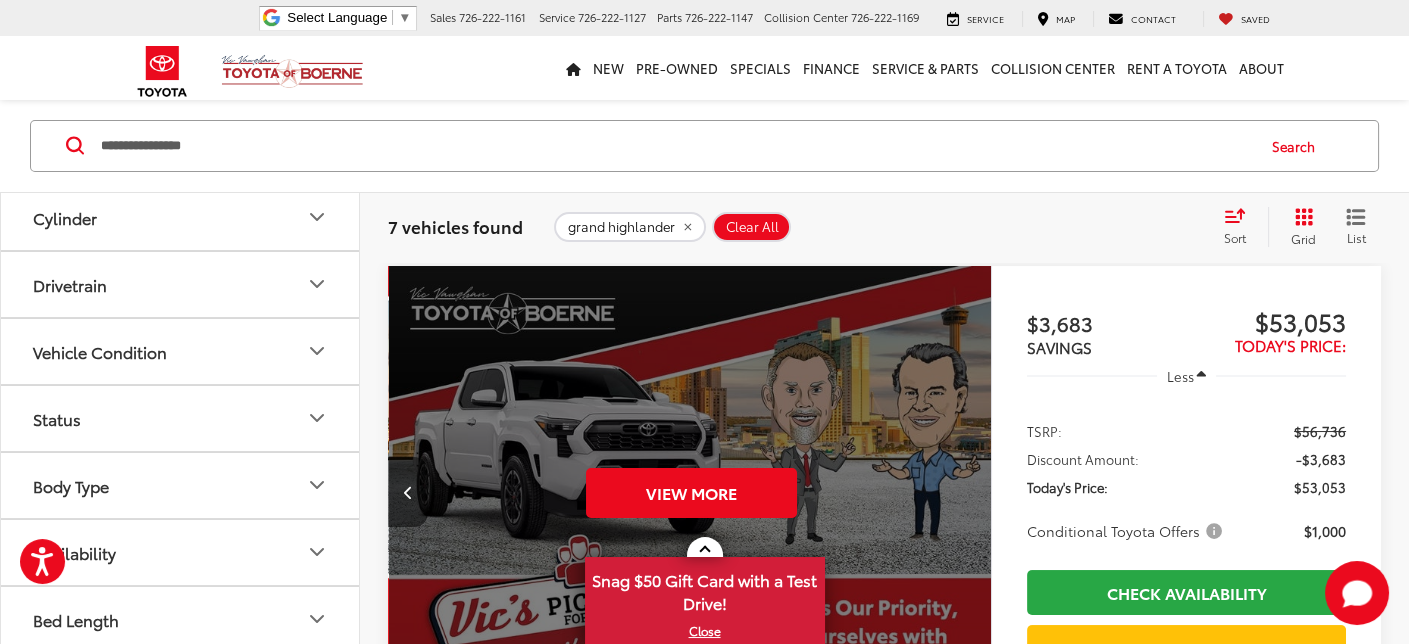 click at bounding box center (408, 492) 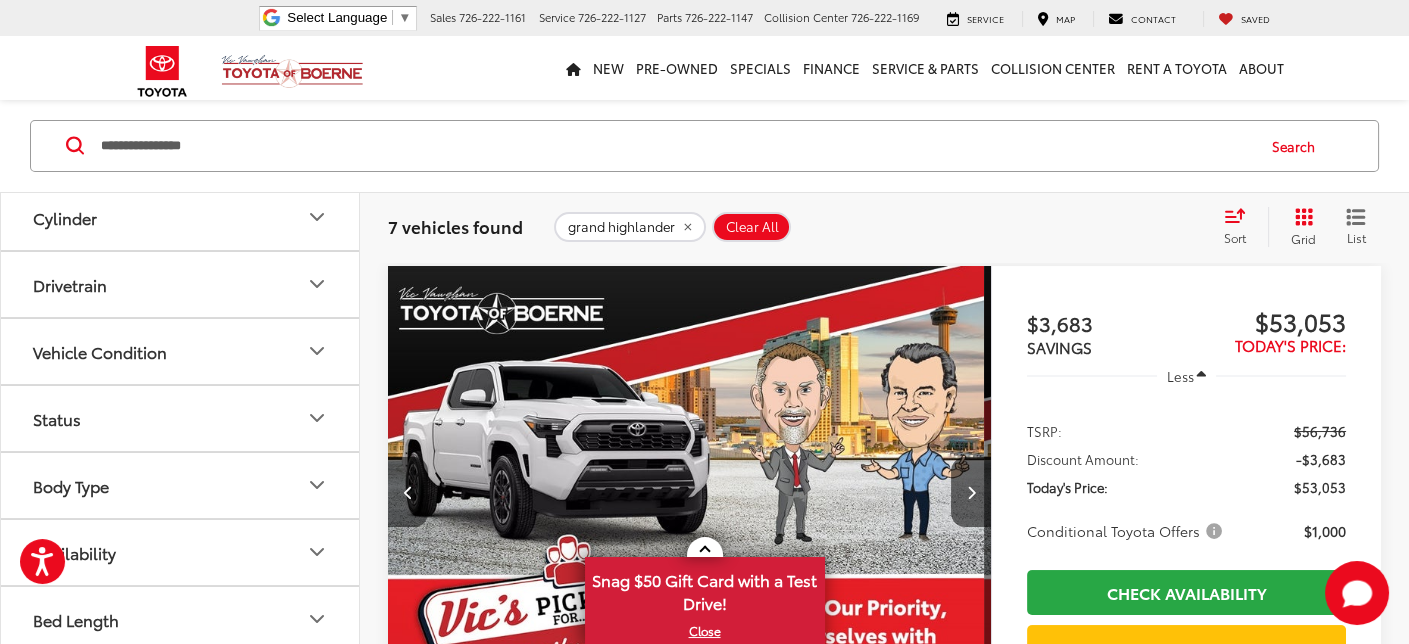 click at bounding box center [408, 492] 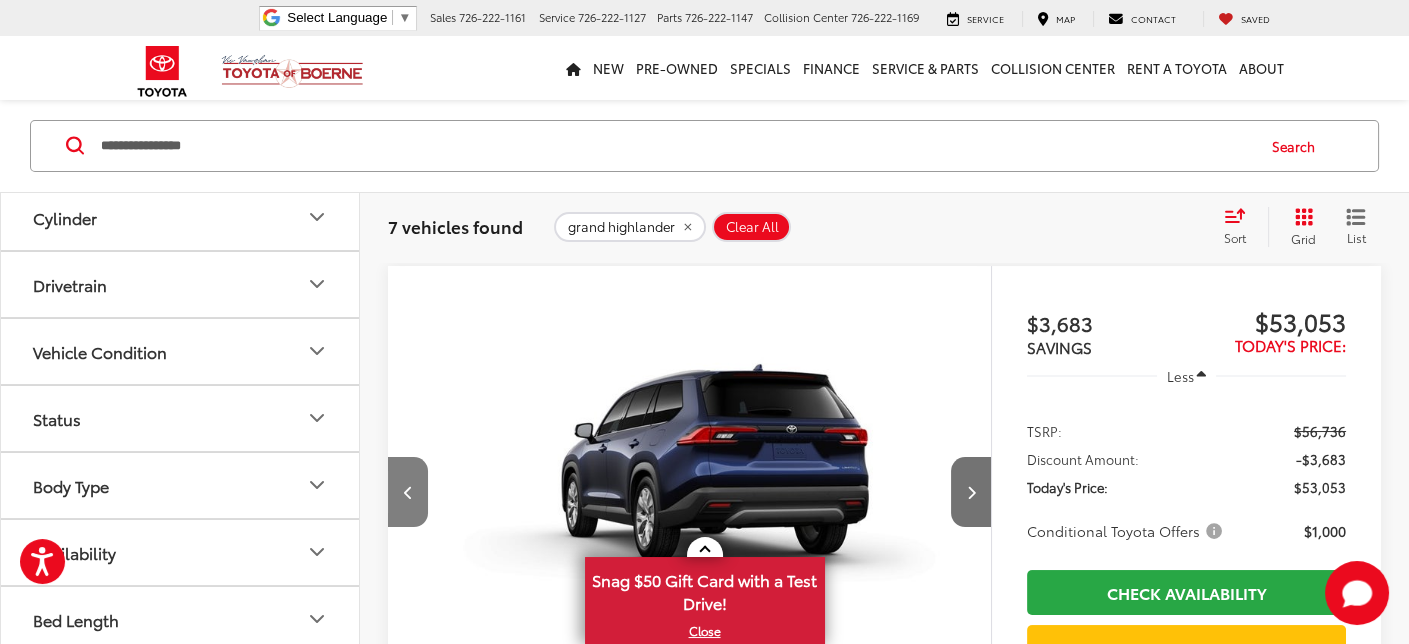 click at bounding box center (408, 492) 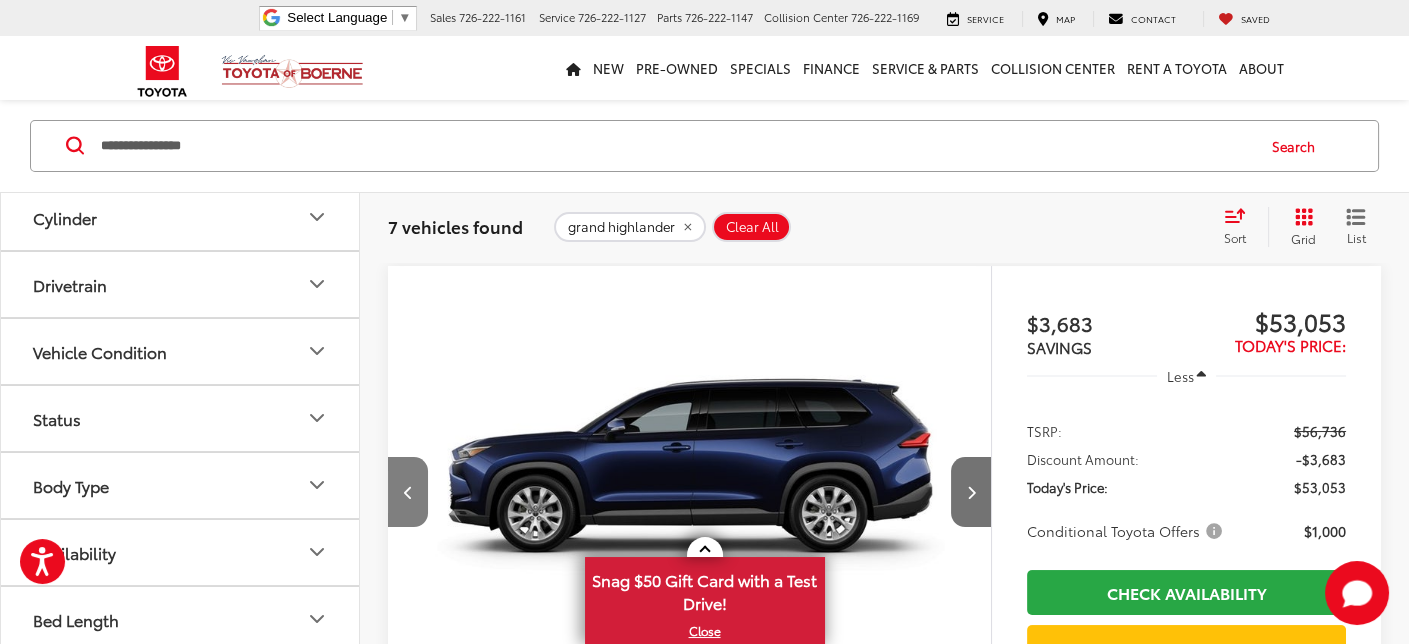scroll, scrollTop: 0, scrollLeft: 1211, axis: horizontal 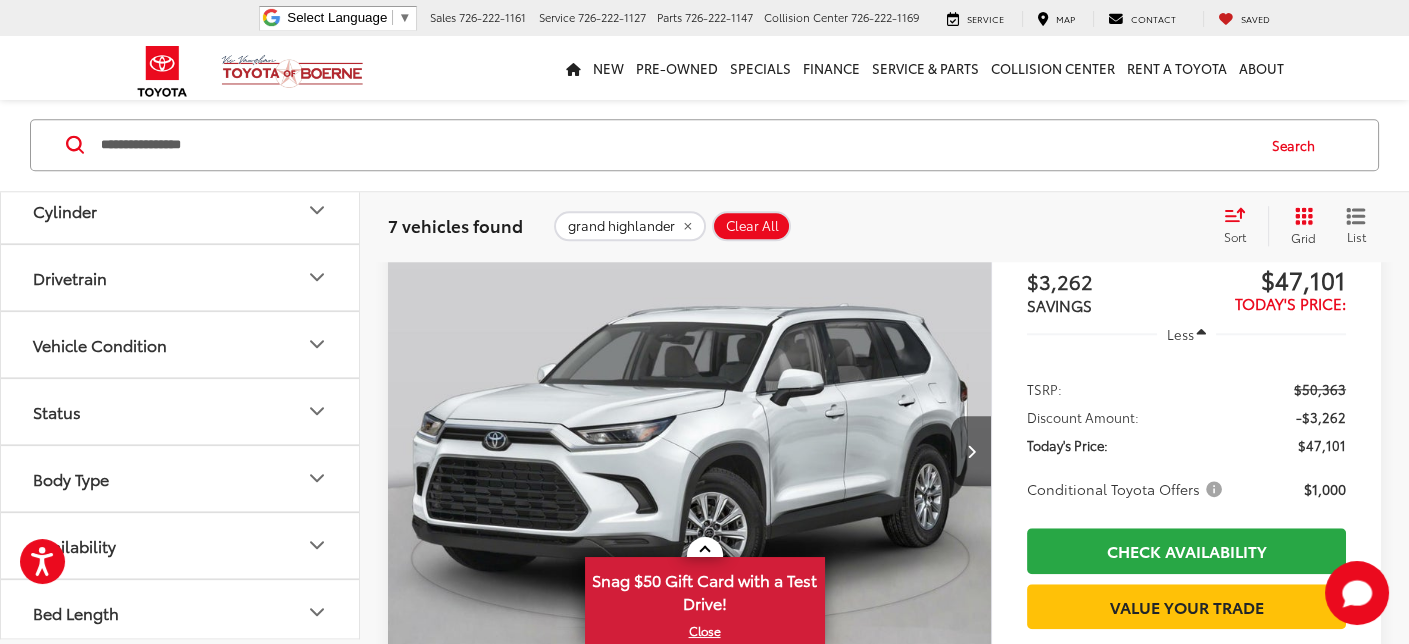 click at bounding box center [970, 451] 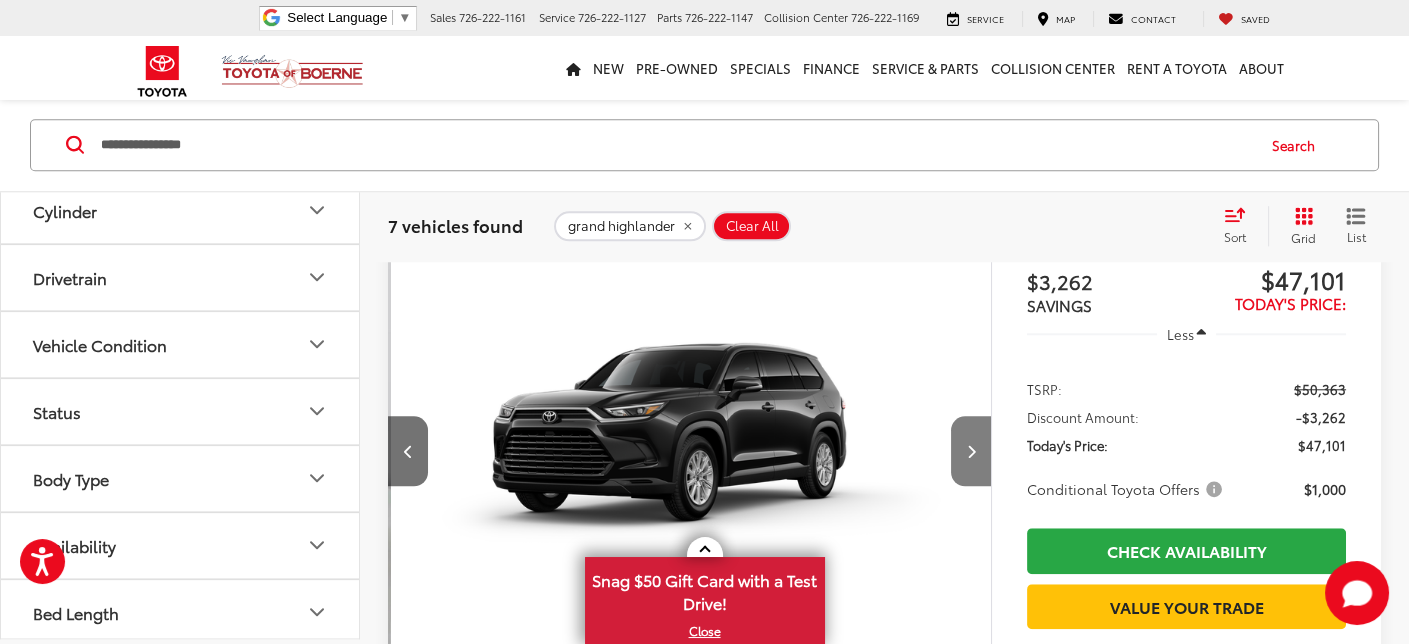 scroll, scrollTop: 0, scrollLeft: 605, axis: horizontal 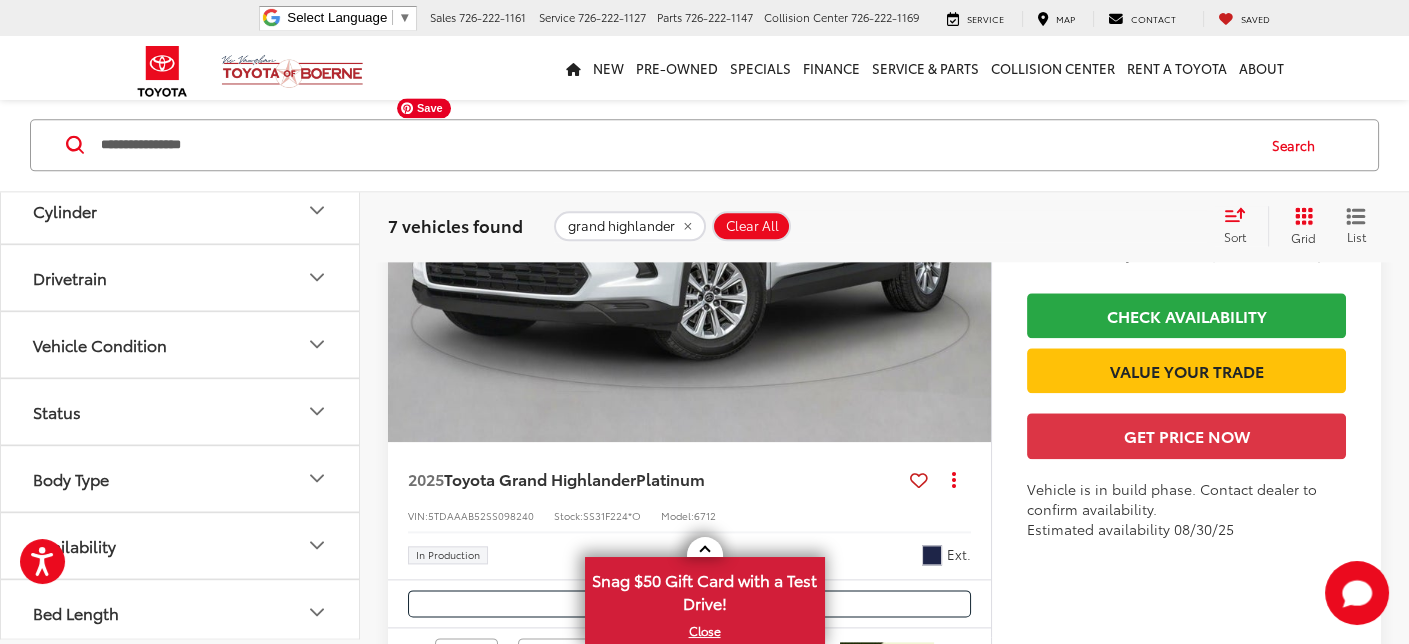 click at bounding box center [690, 216] 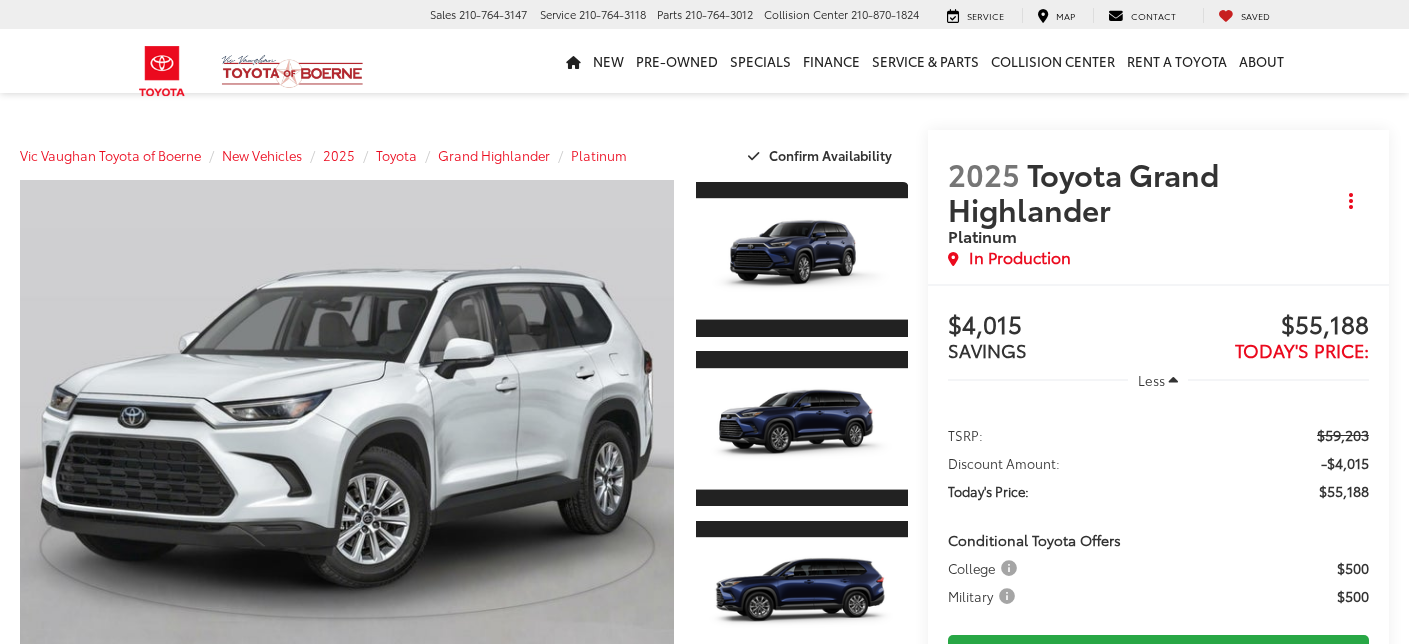 scroll, scrollTop: 0, scrollLeft: 0, axis: both 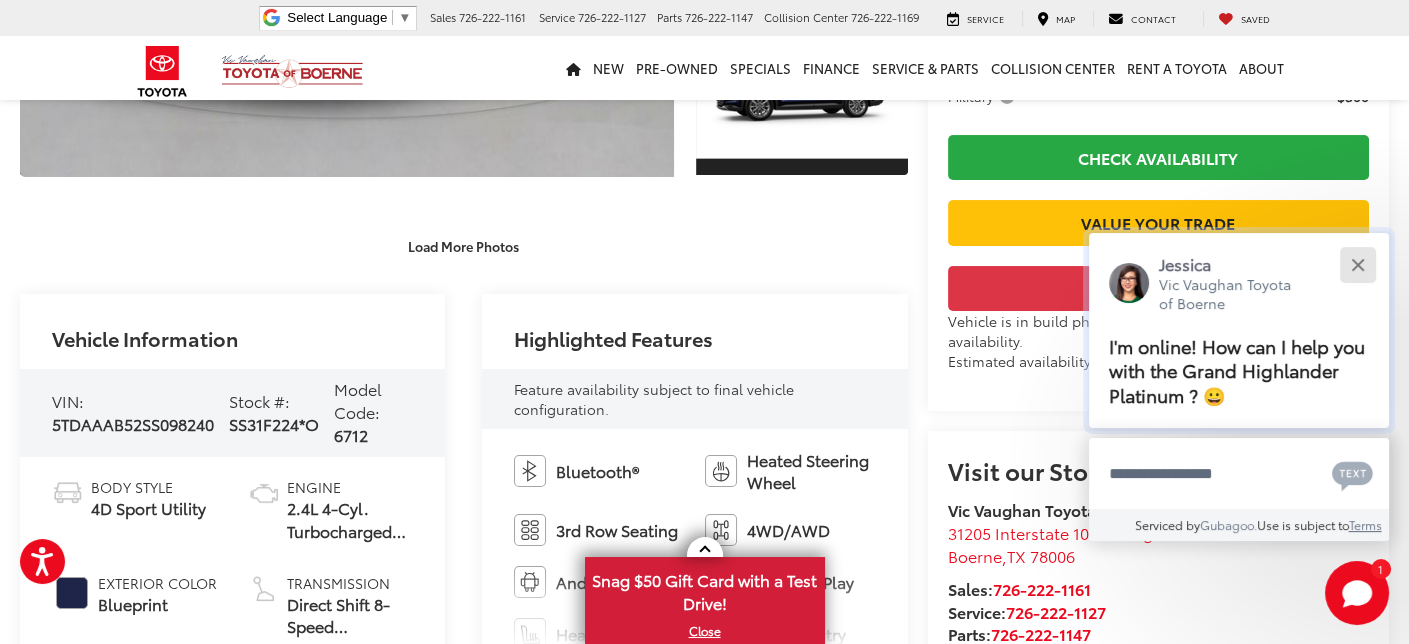click at bounding box center [1357, 264] 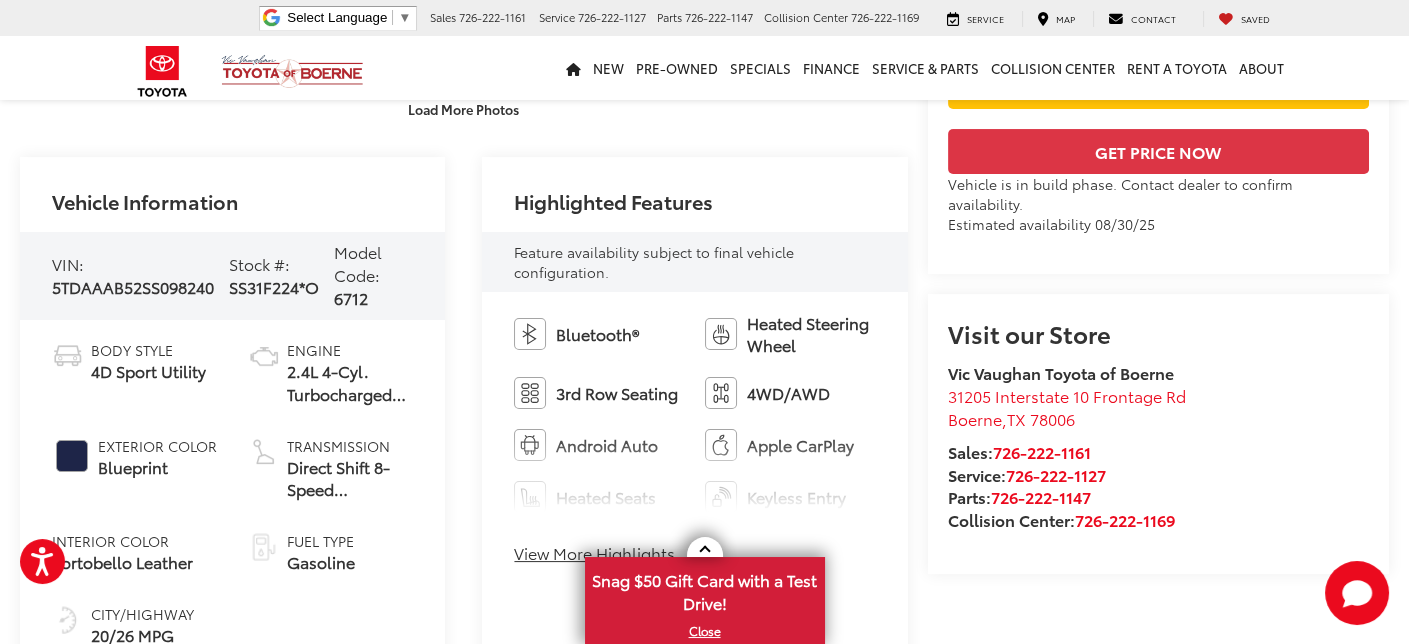 scroll, scrollTop: 800, scrollLeft: 0, axis: vertical 